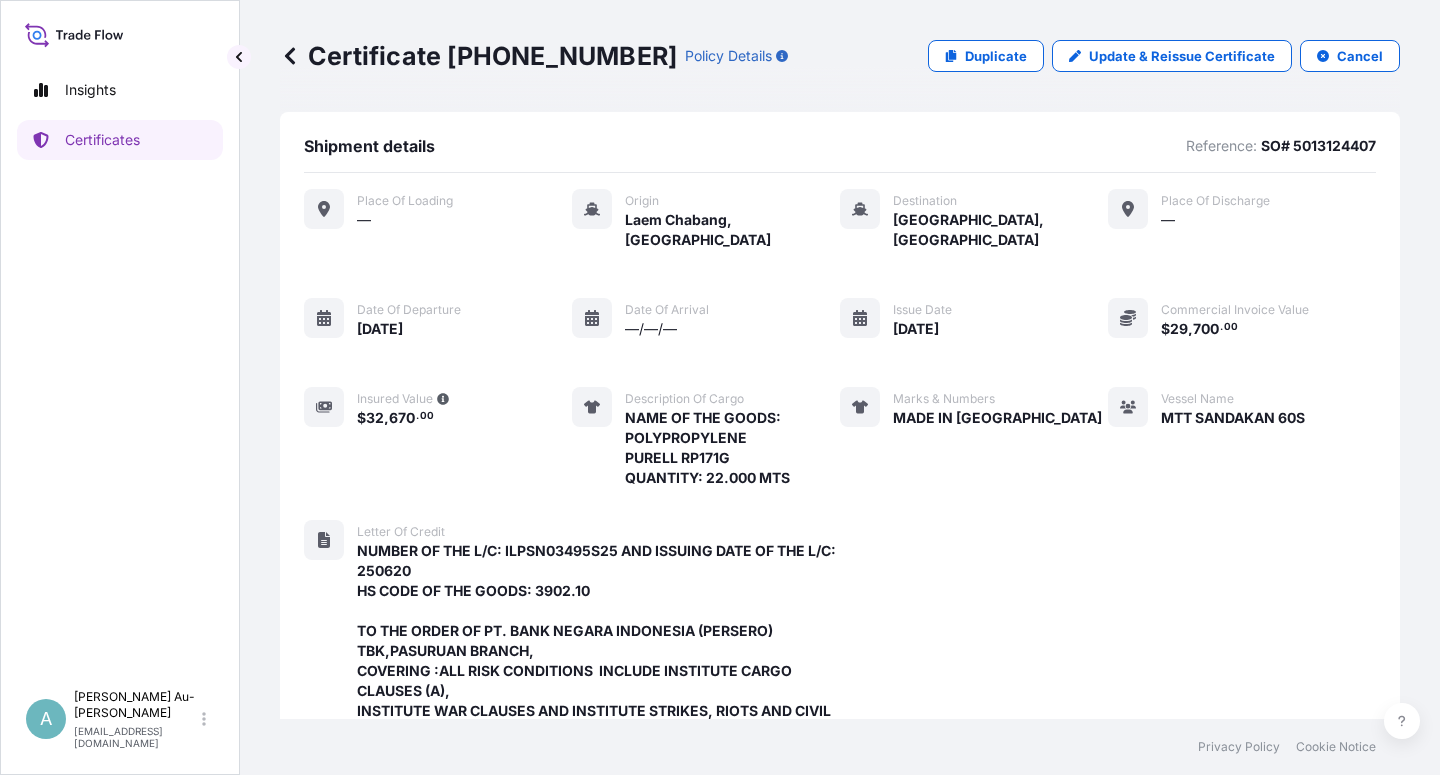 scroll, scrollTop: 0, scrollLeft: 0, axis: both 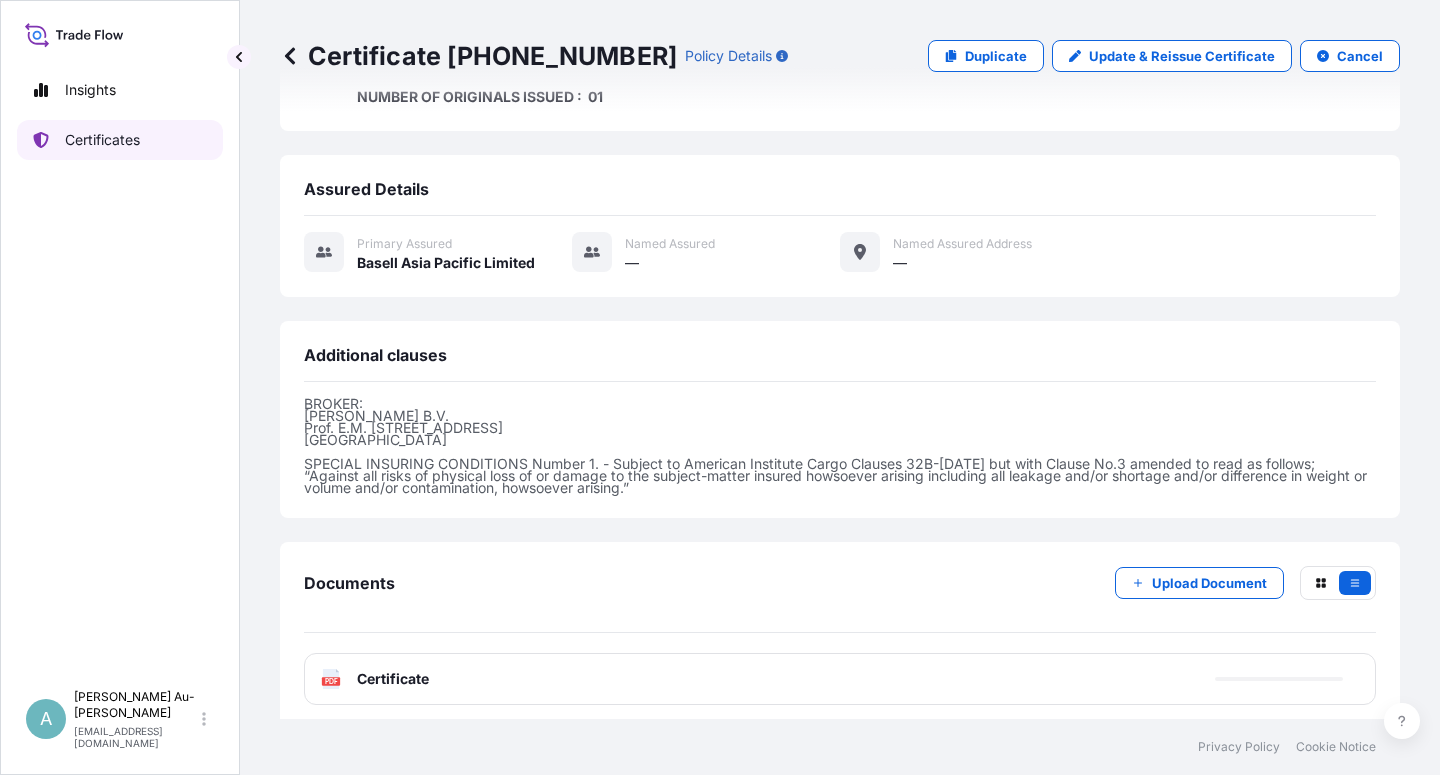 click on "Certificates" at bounding box center [102, 140] 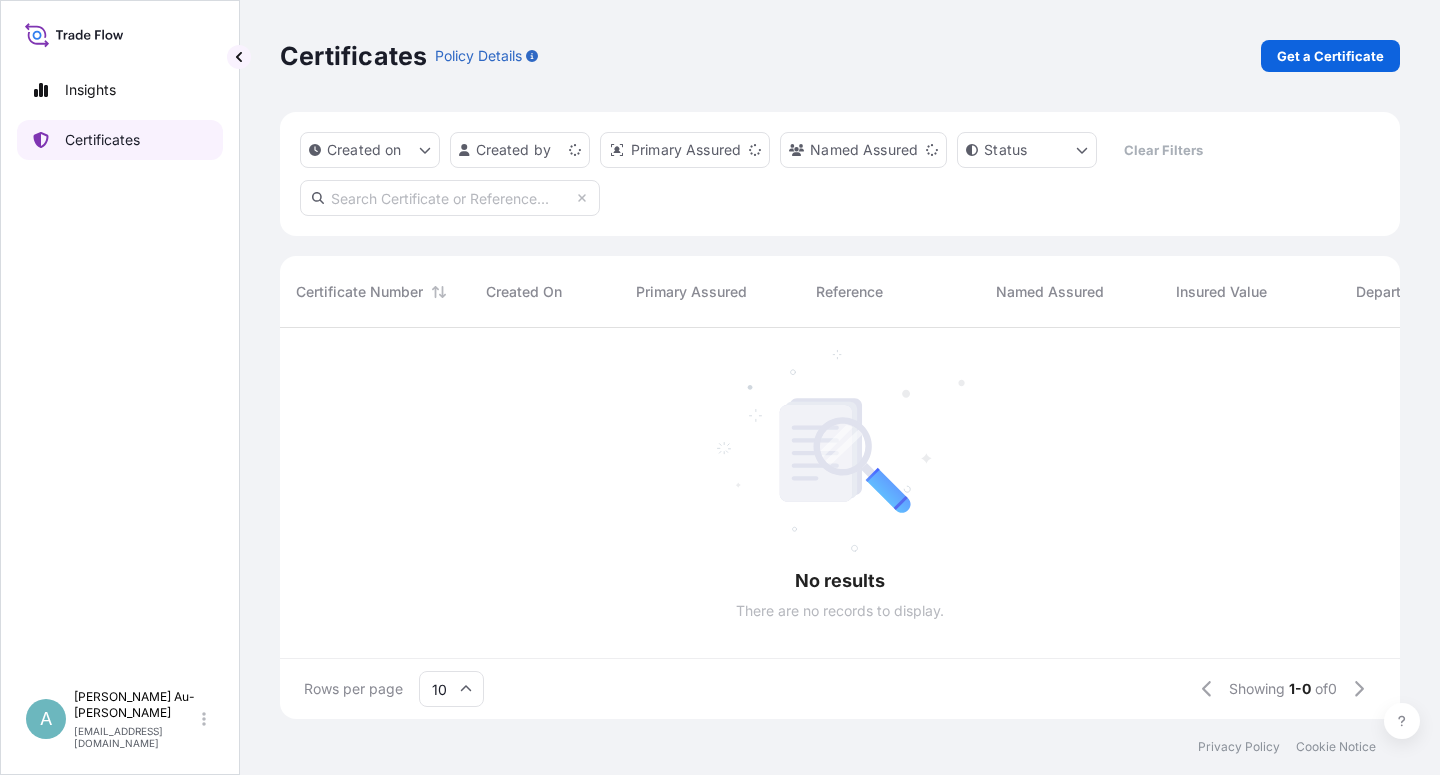 scroll, scrollTop: 0, scrollLeft: 0, axis: both 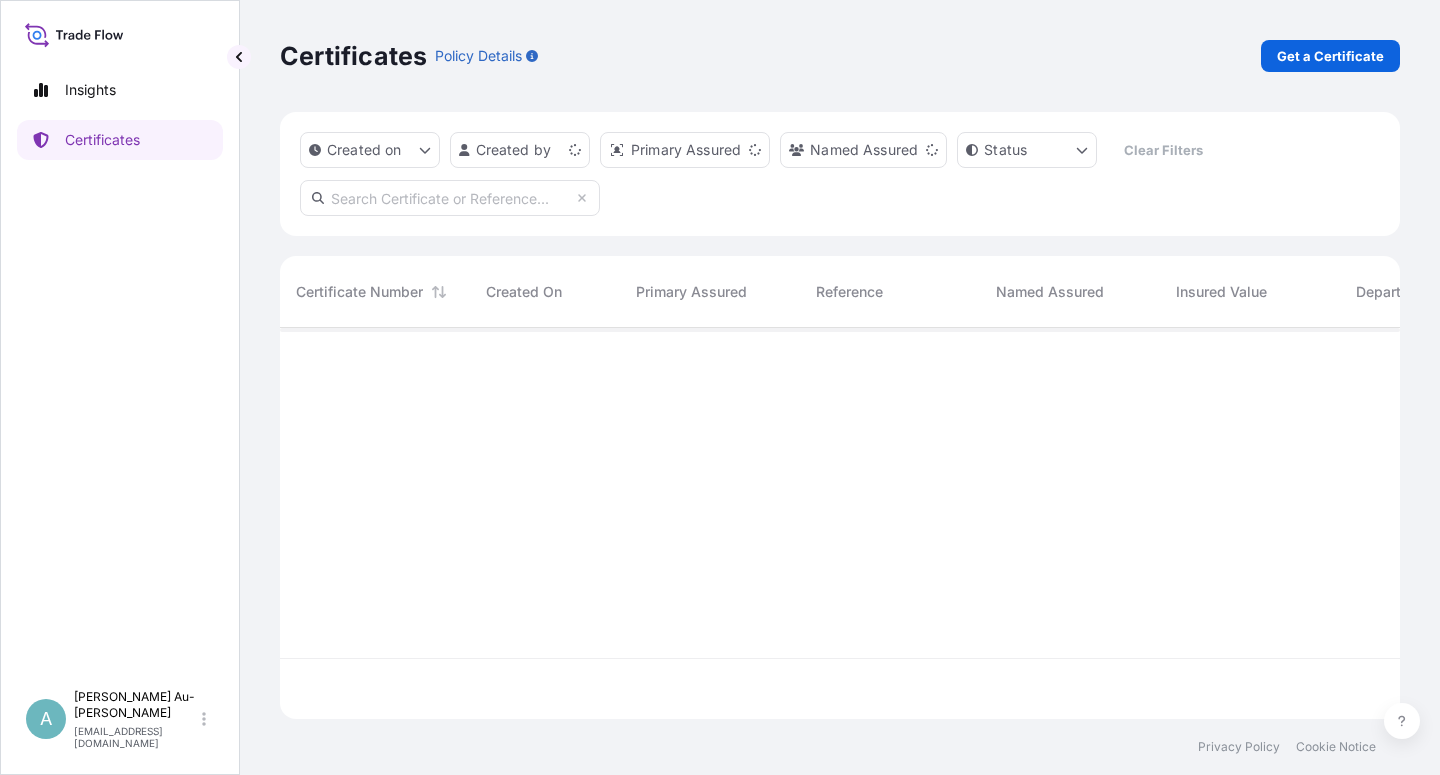 click at bounding box center [450, 198] 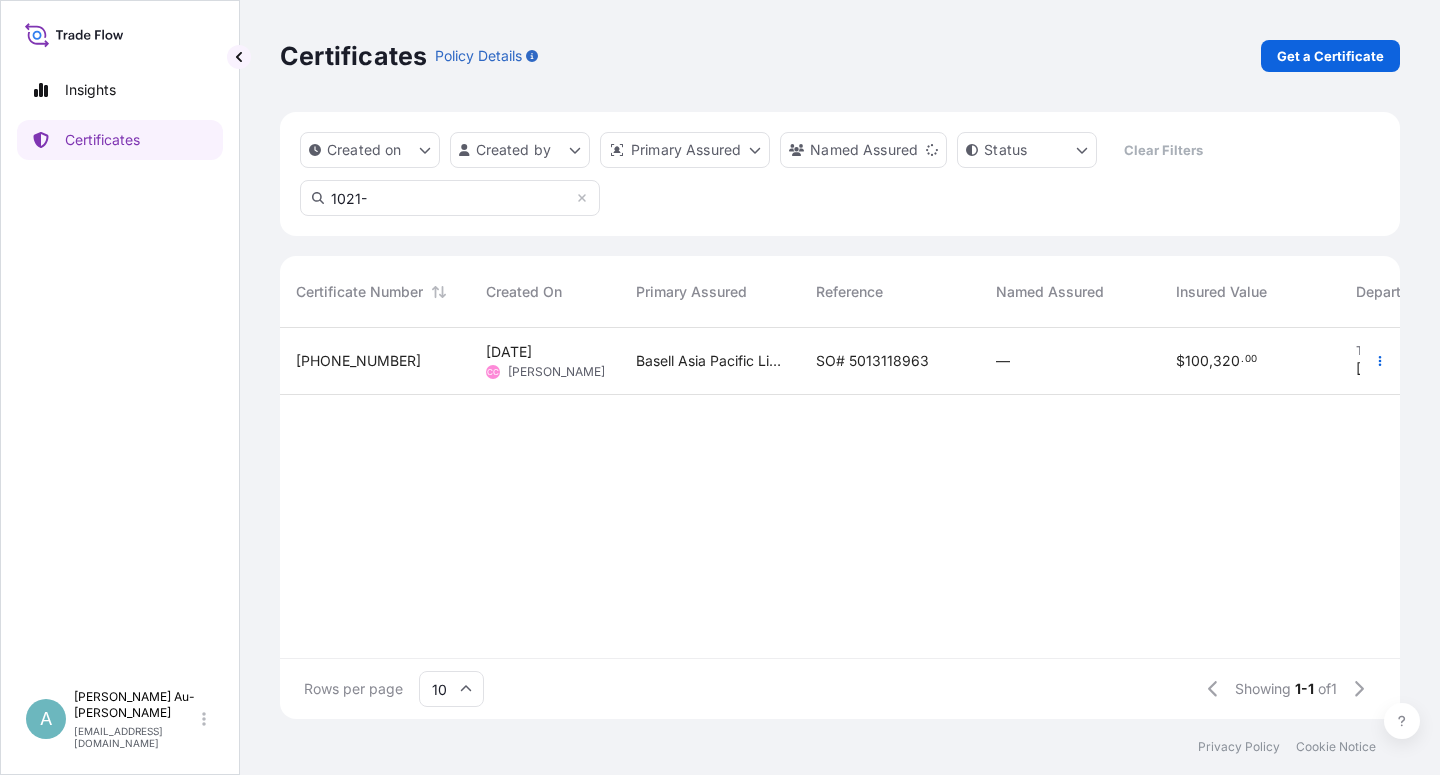 type on "1021-" 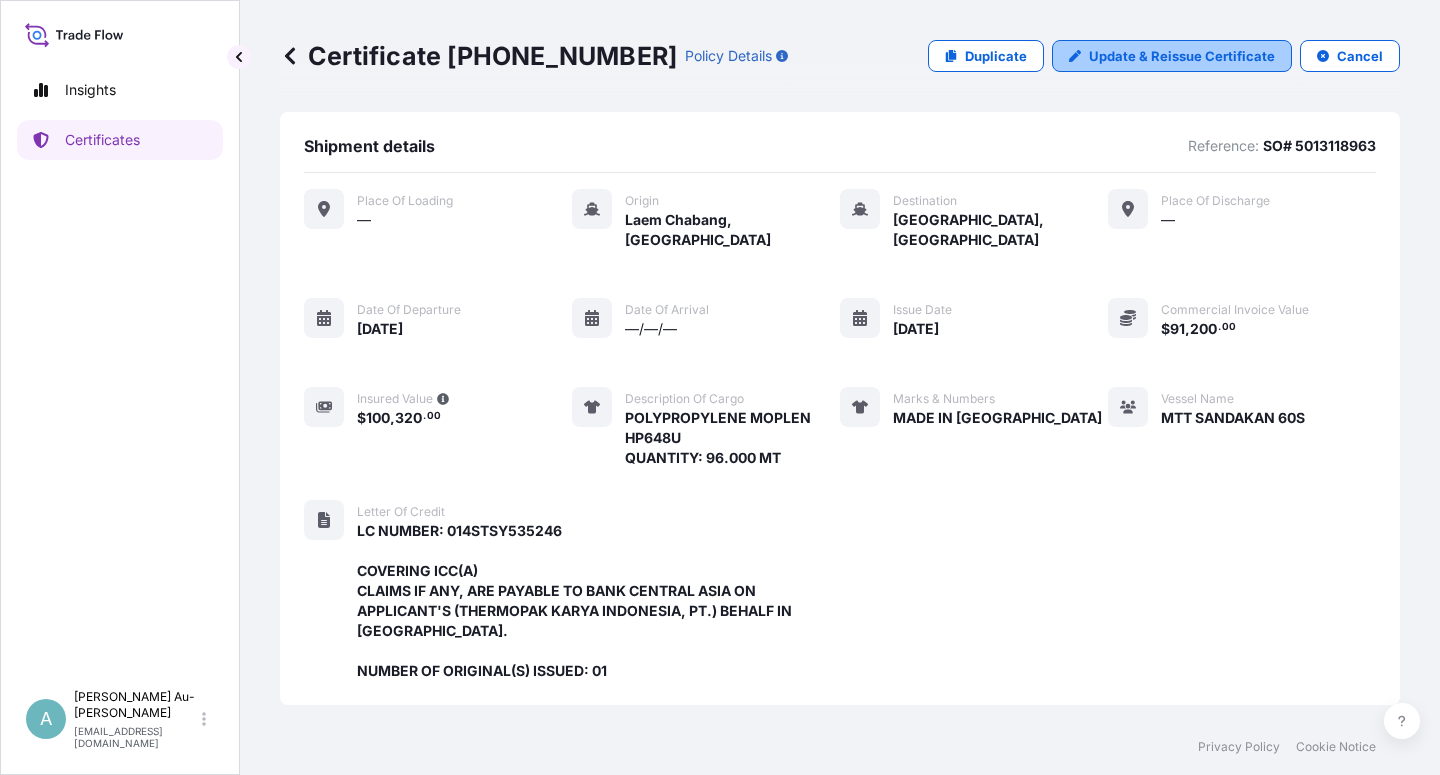 click on "Update & Reissue Certificate" at bounding box center (1182, 56) 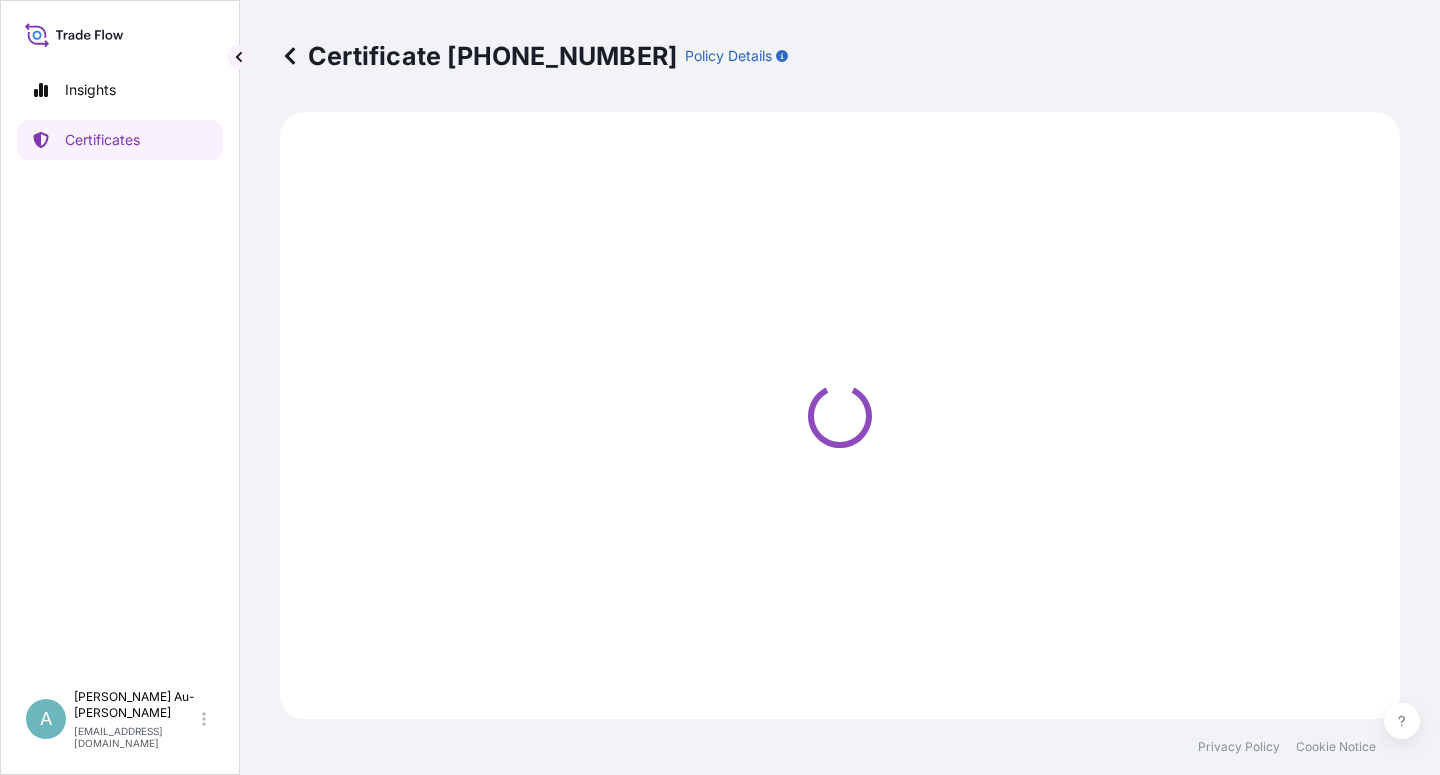 select on "Sea" 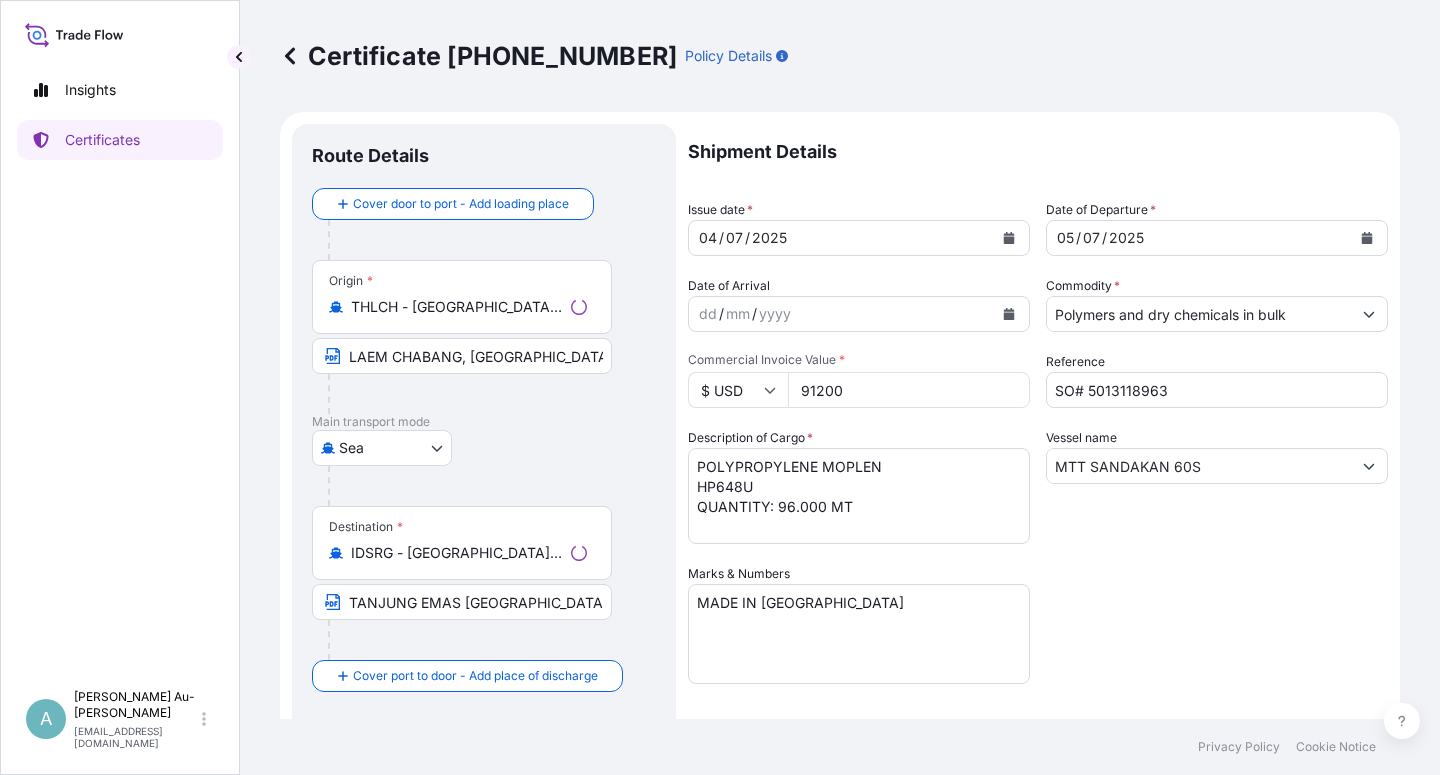 select on "32034" 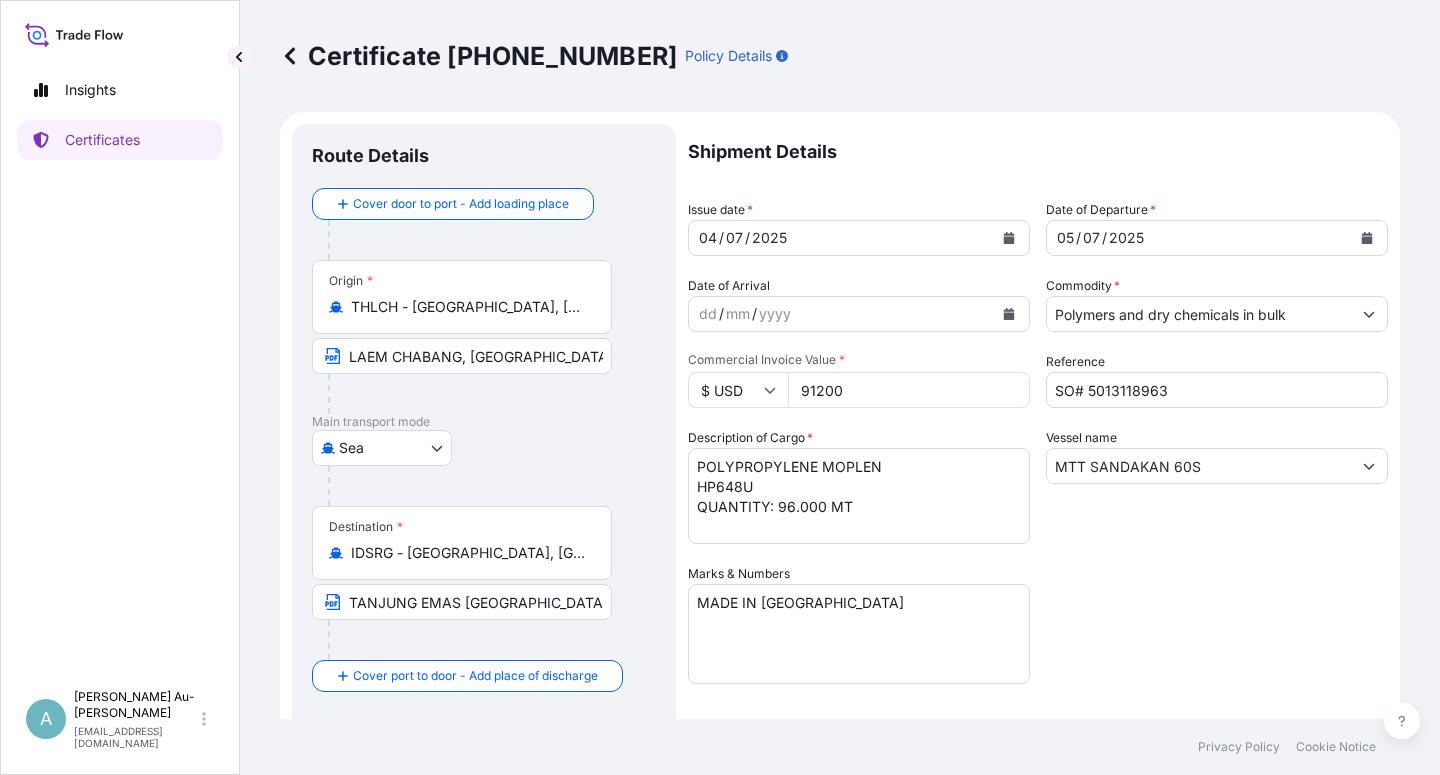 click 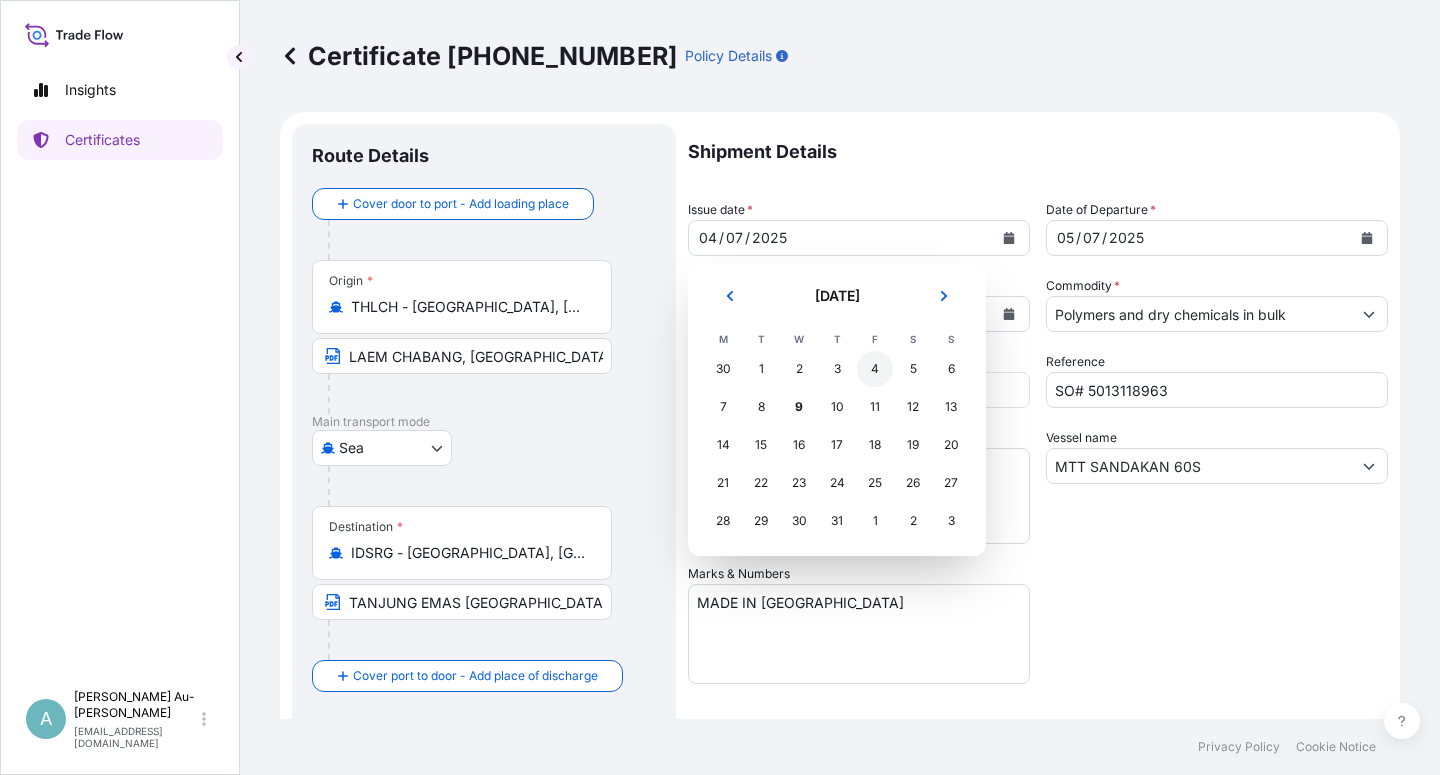 click on "4" at bounding box center (875, 369) 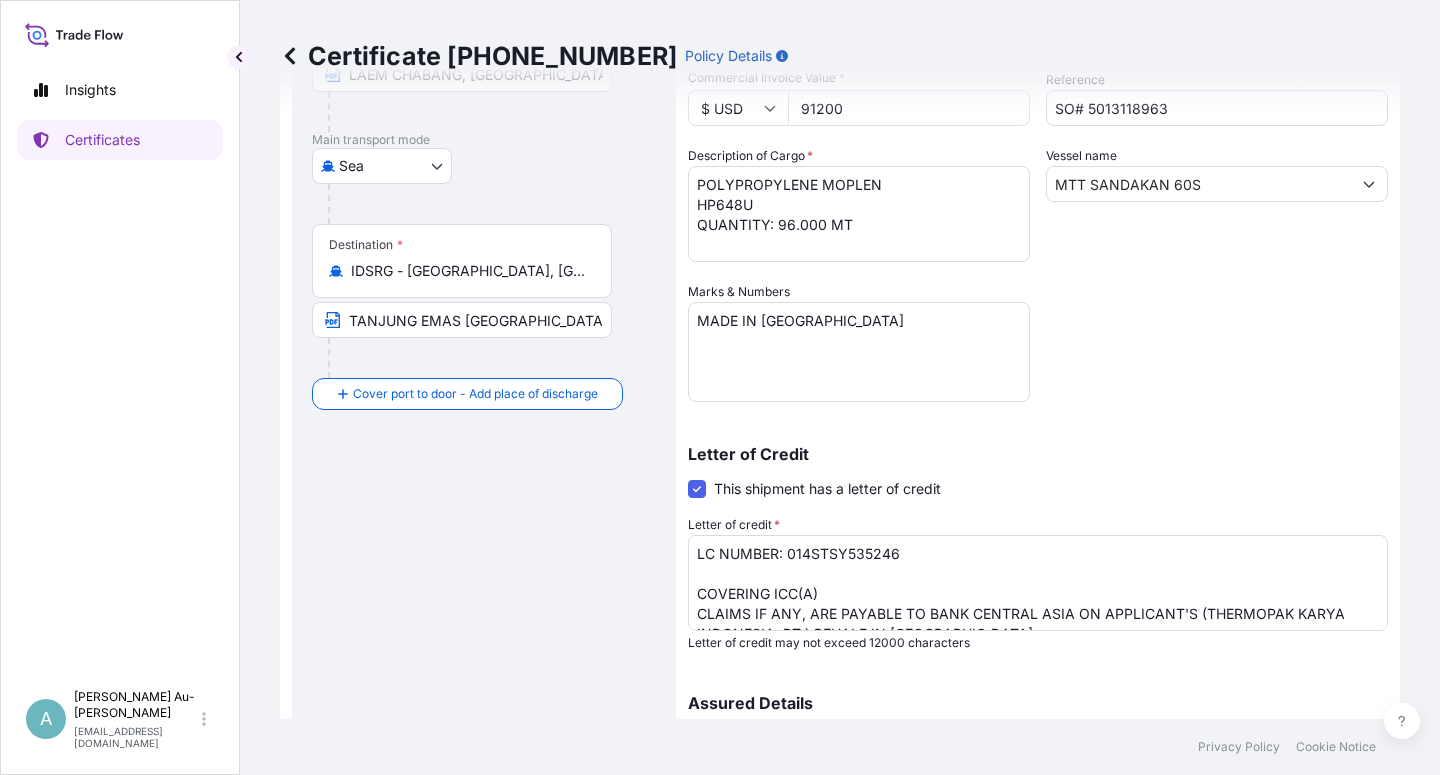 scroll, scrollTop: 240, scrollLeft: 0, axis: vertical 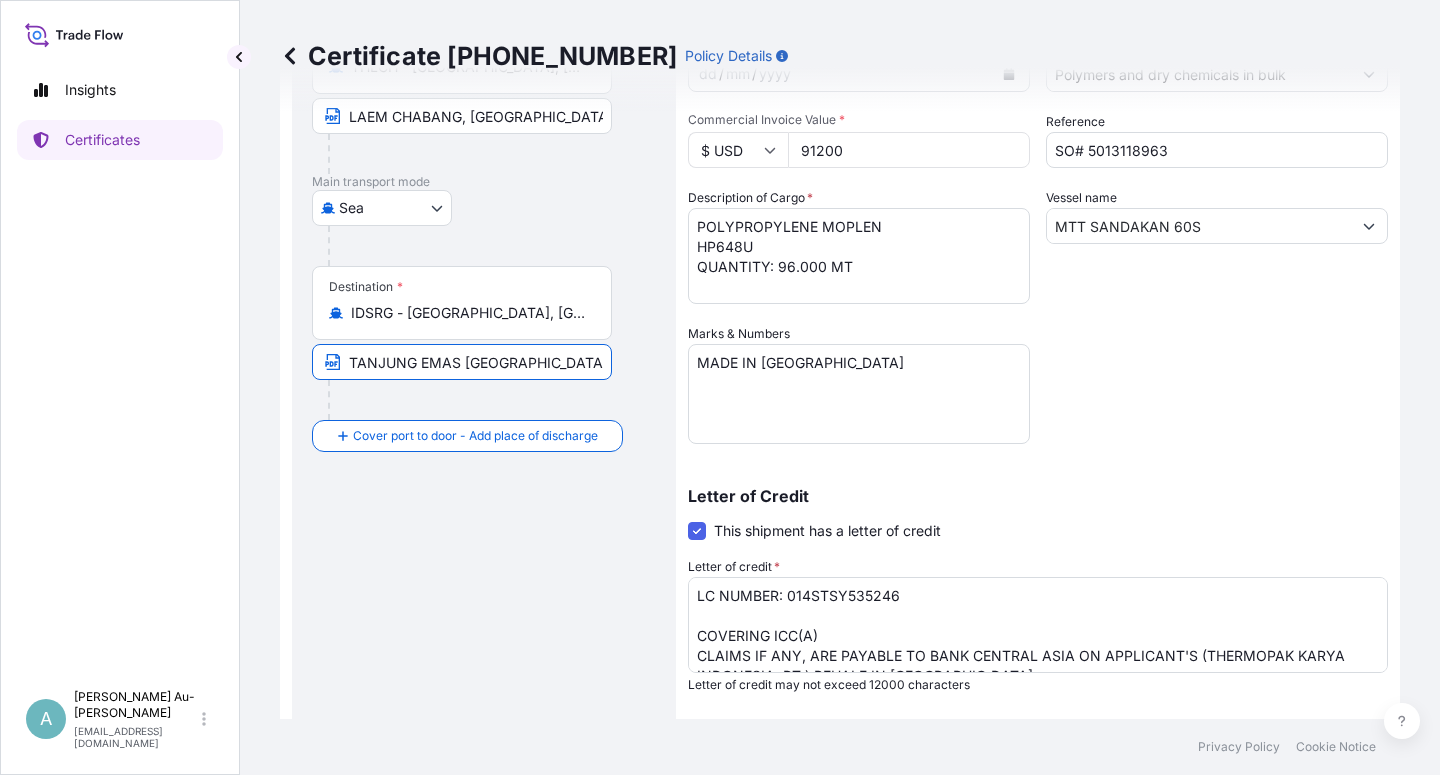 drag, startPoint x: 347, startPoint y: 361, endPoint x: 661, endPoint y: 361, distance: 314 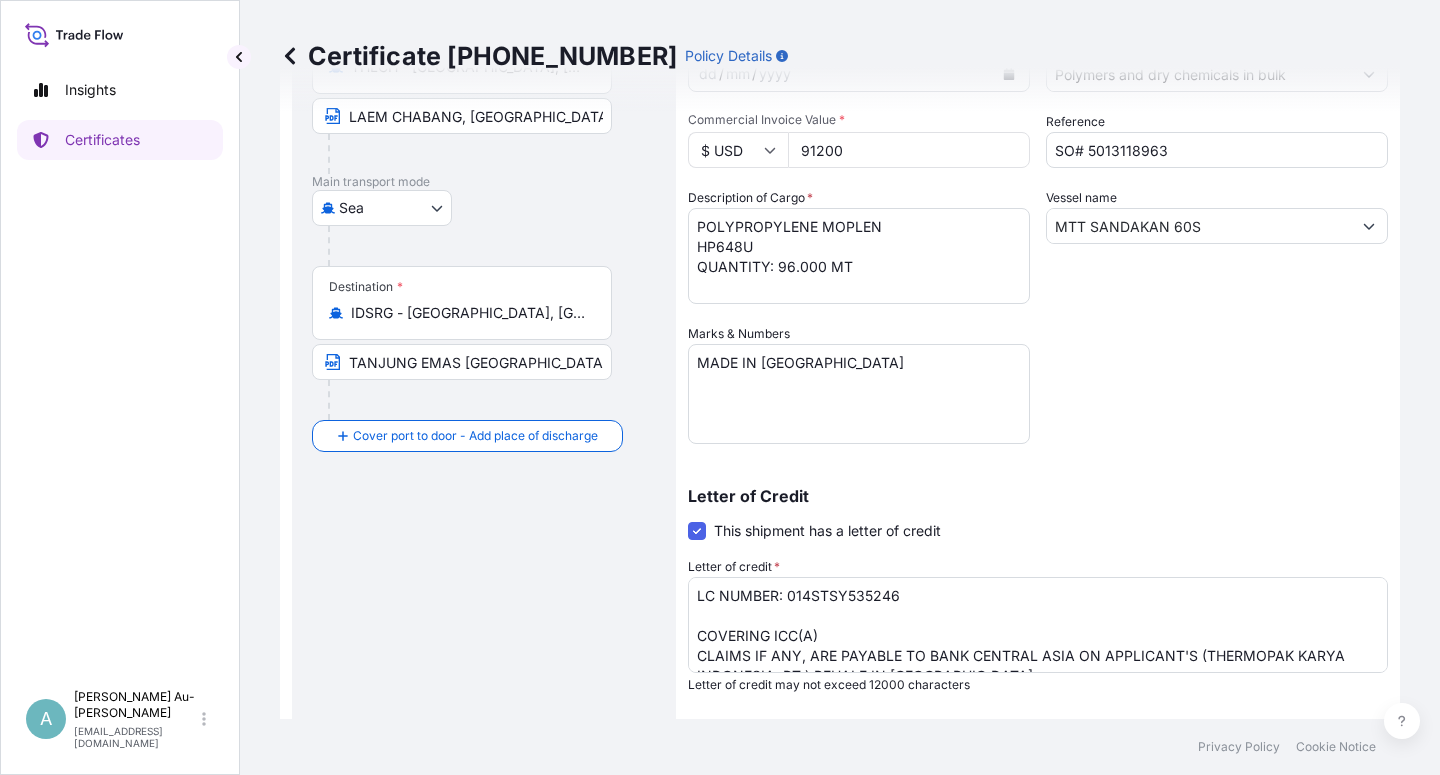 click at bounding box center (470, 400) 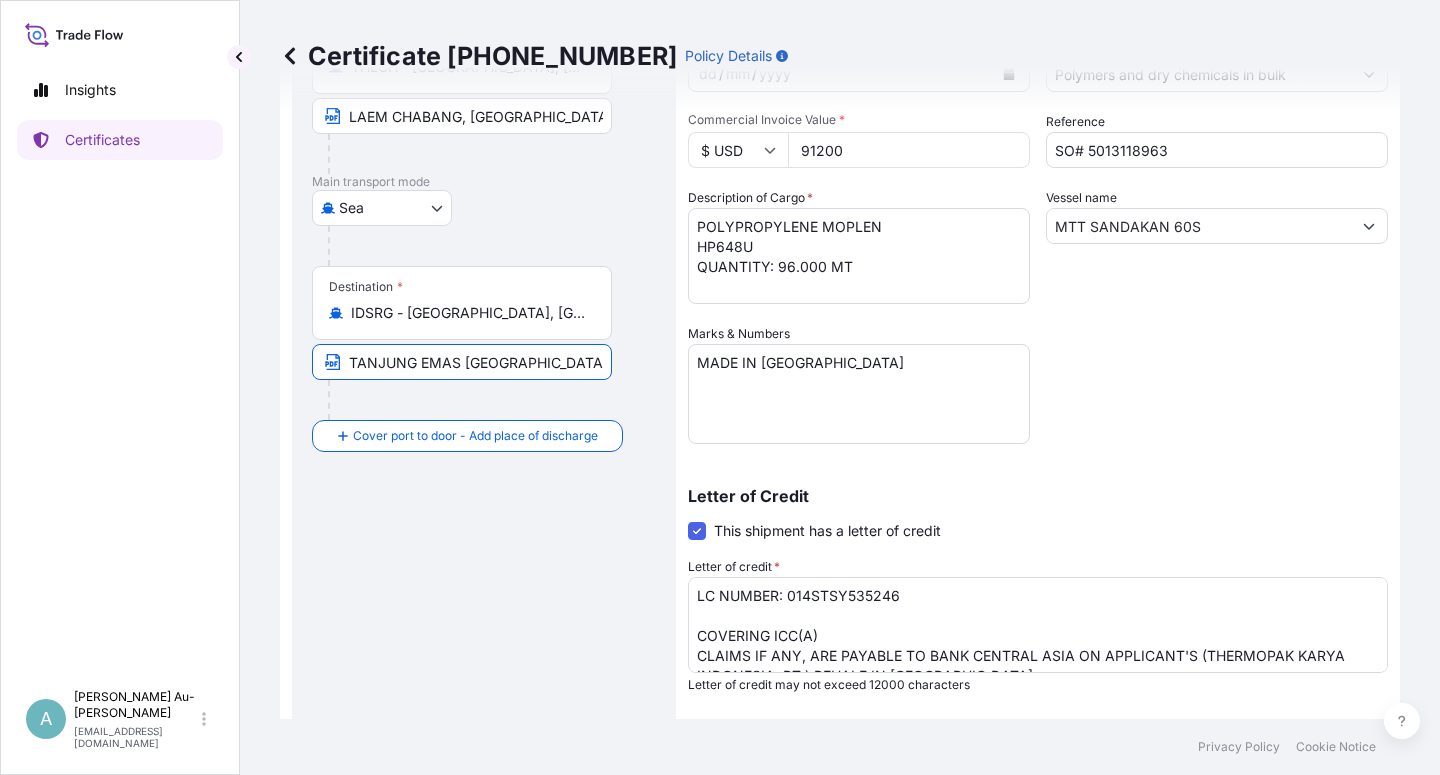 click on "TANJUNG EMAS [GEOGRAPHIC_DATA] [GEOGRAPHIC_DATA]" at bounding box center (462, 362) 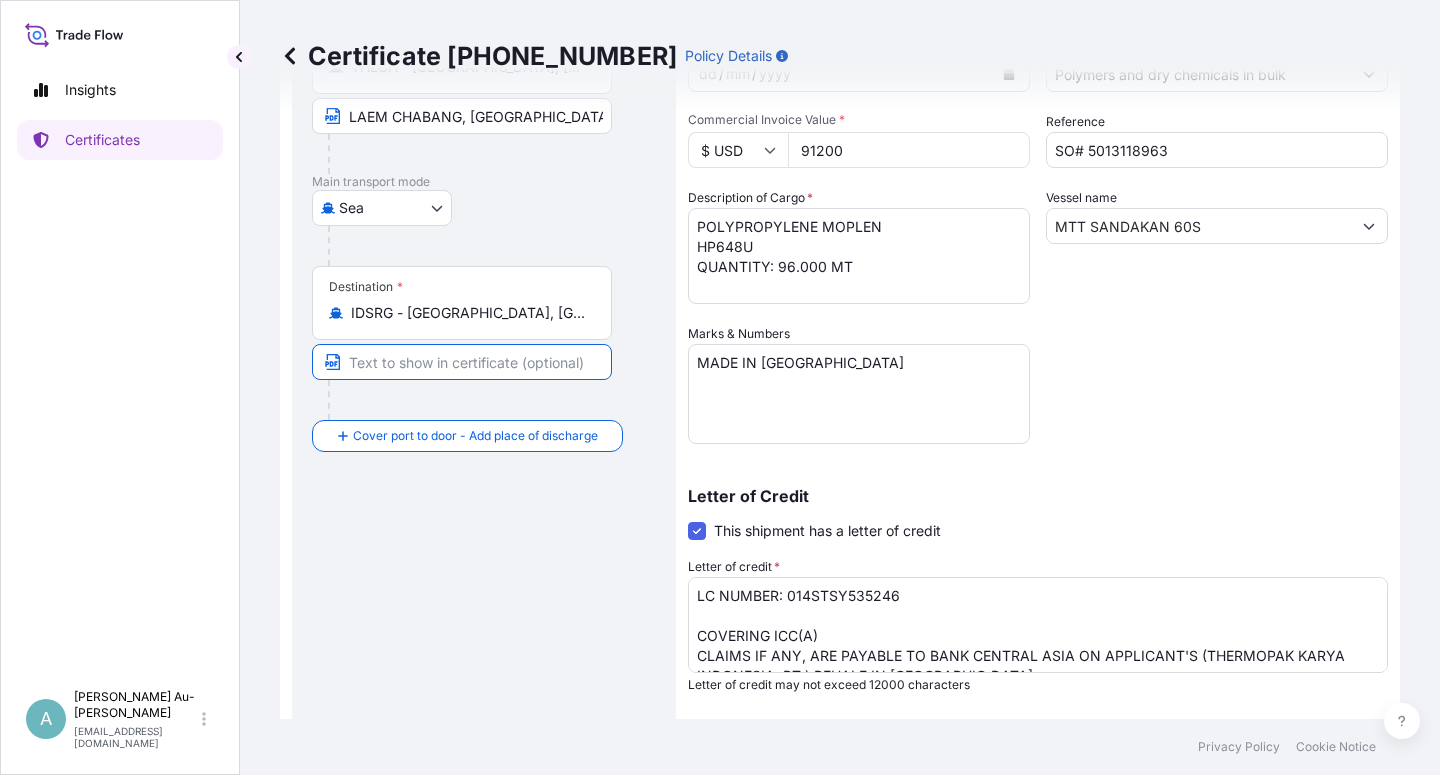 scroll, scrollTop: 0, scrollLeft: 0, axis: both 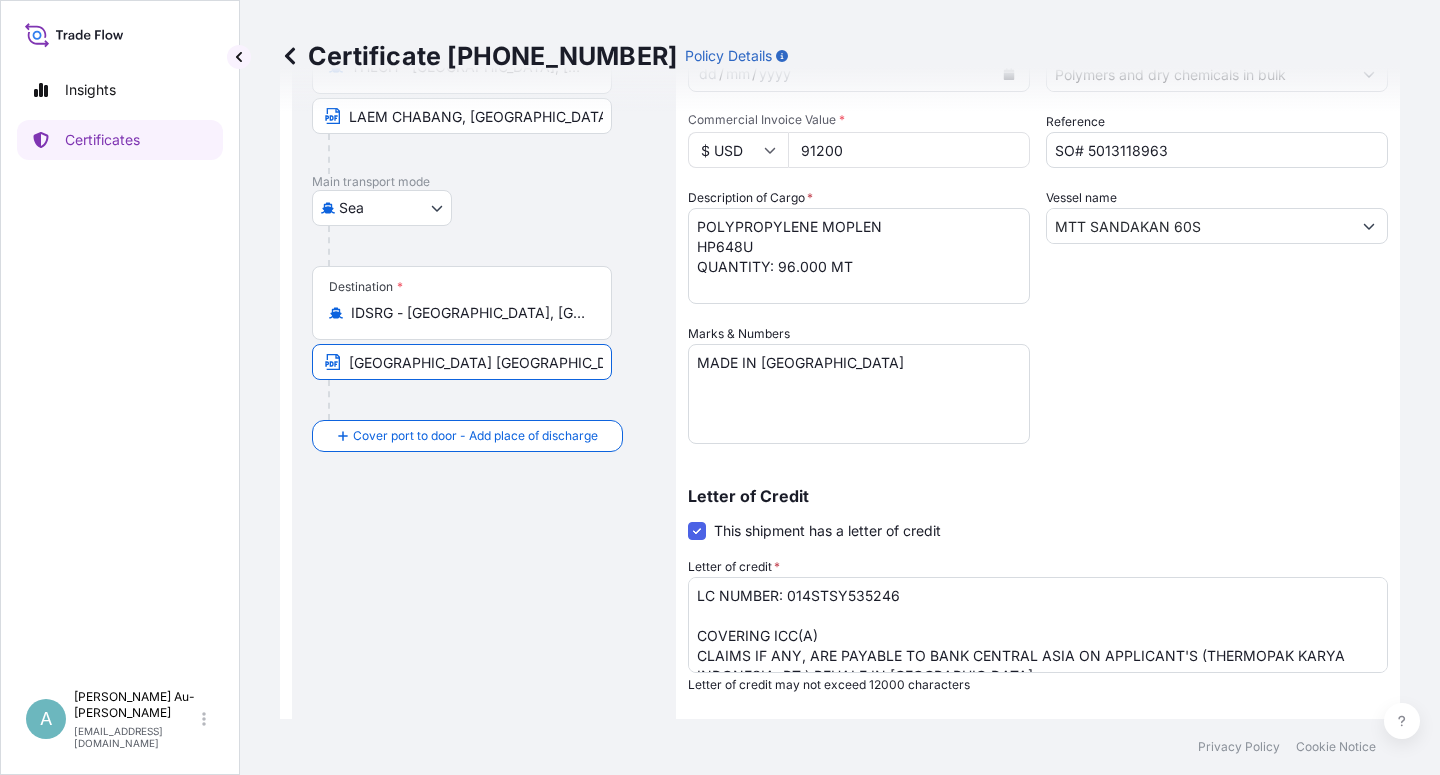 type on "[GEOGRAPHIC_DATA] [GEOGRAPHIC_DATA] [GEOGRAPHIC_DATA]" 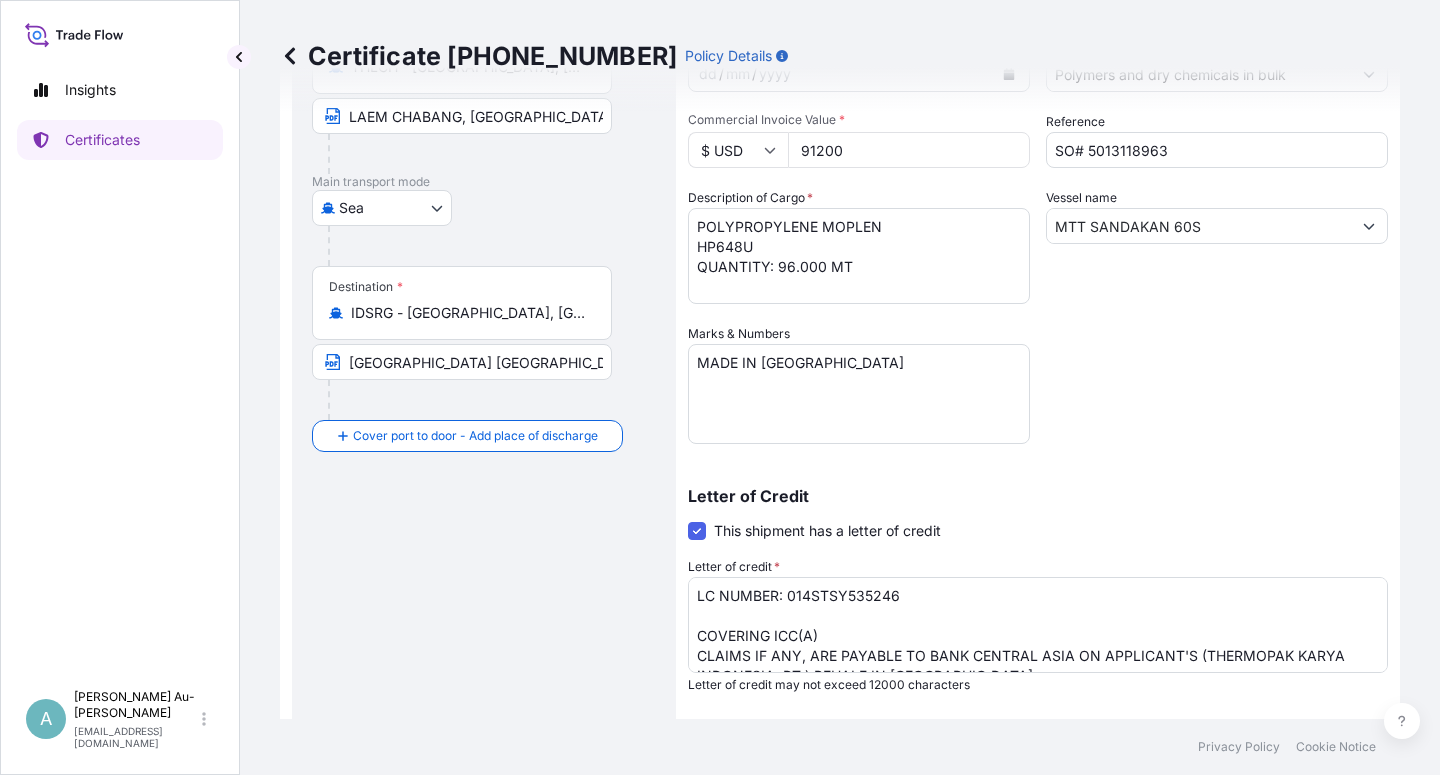 scroll, scrollTop: 82, scrollLeft: 0, axis: vertical 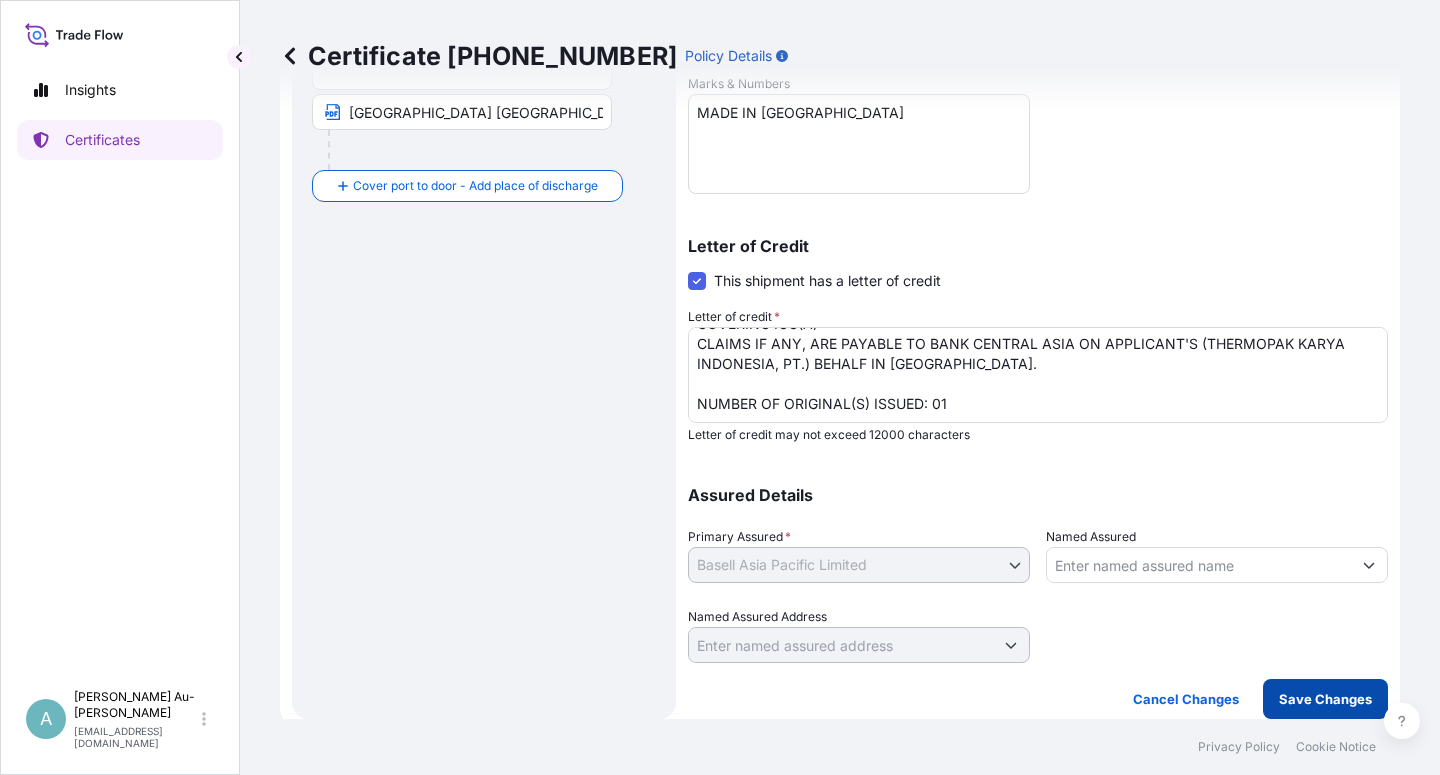 click on "Save Changes" at bounding box center (1325, 699) 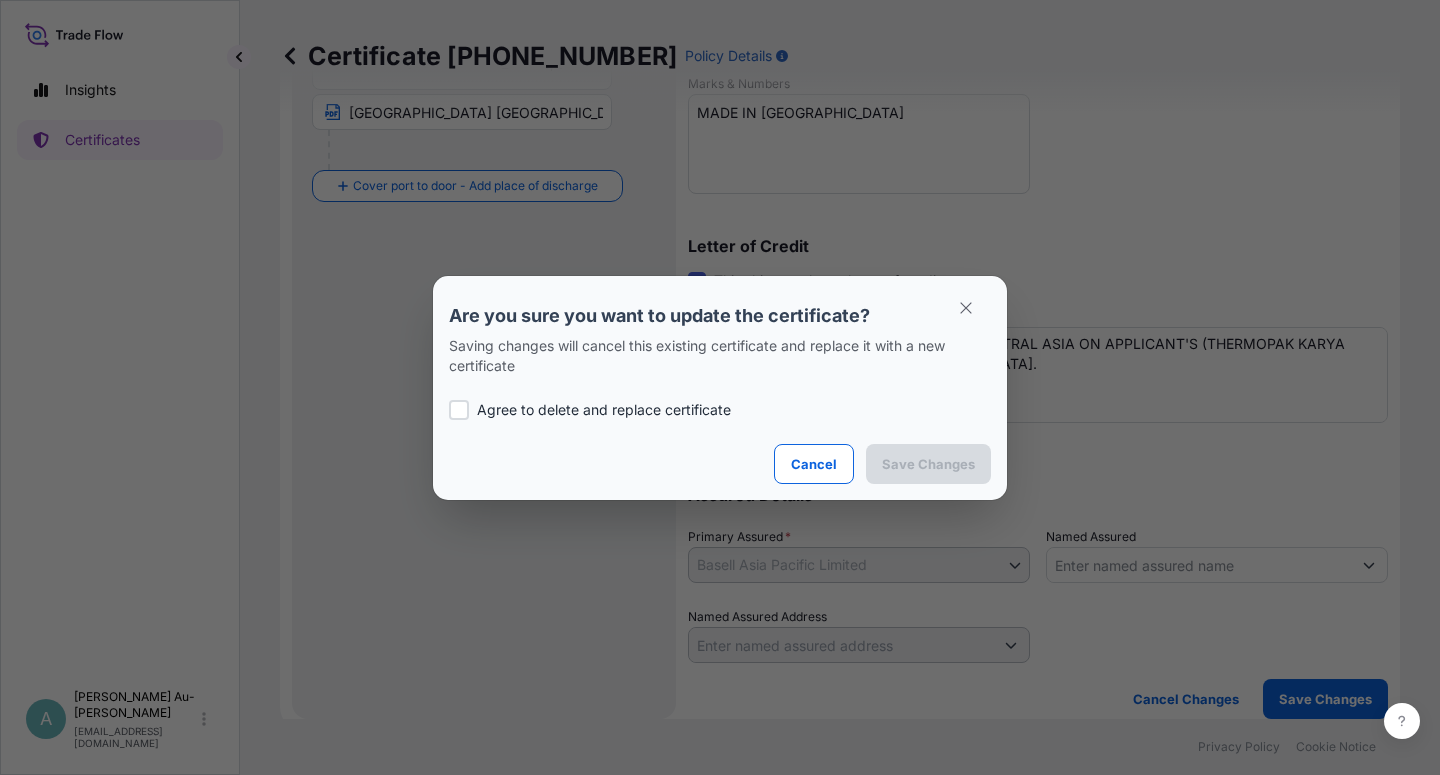 click on "Agree to delete and replace certificate" at bounding box center (720, 410) 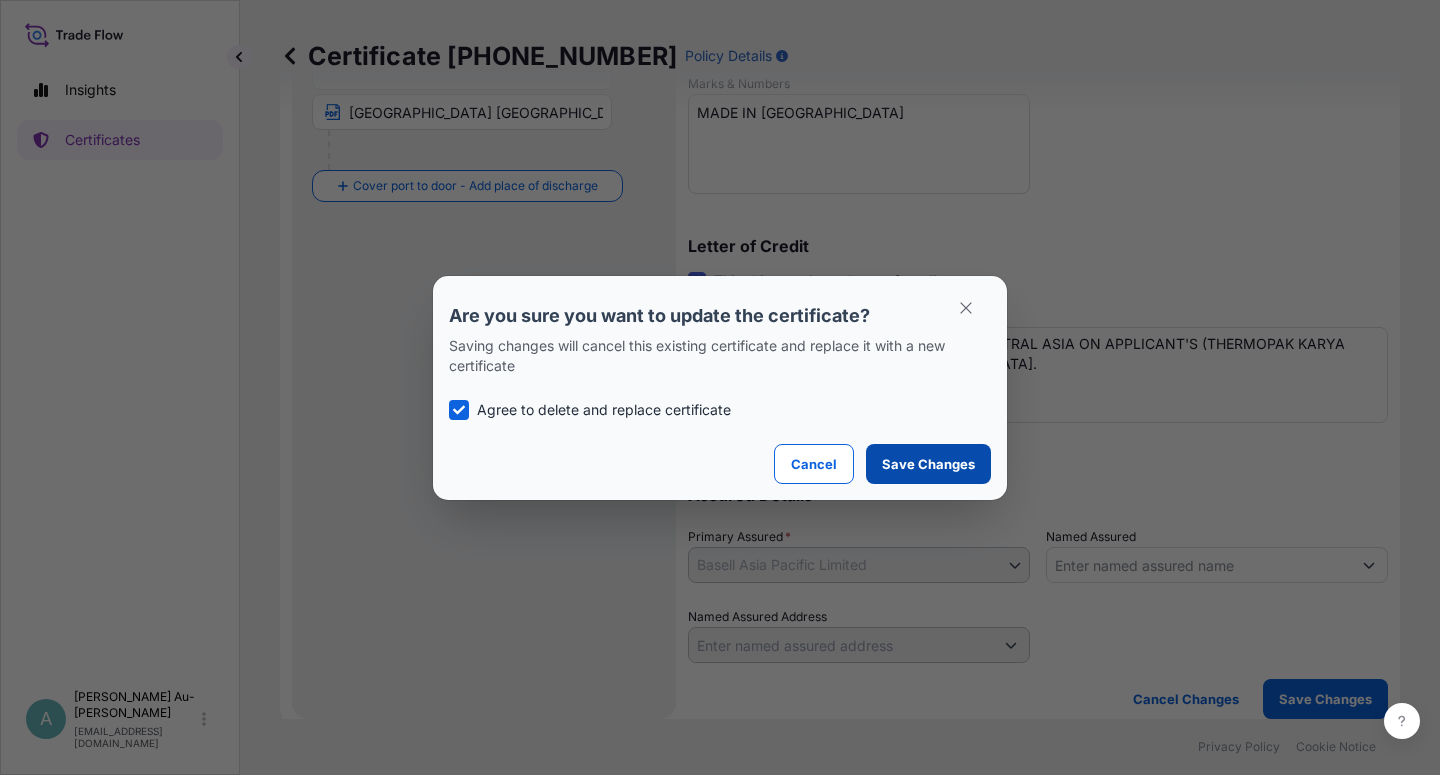 click on "Save Changes" at bounding box center (928, 464) 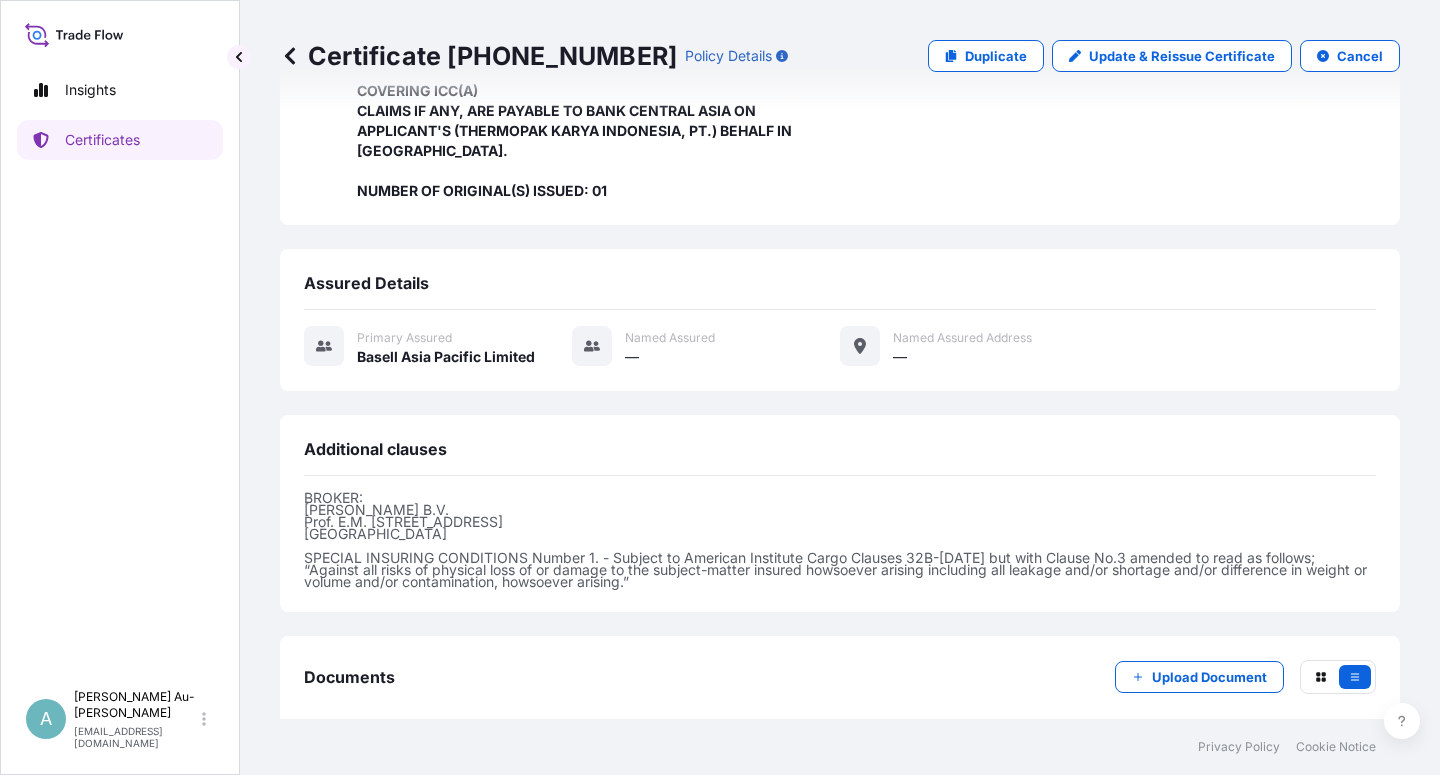 scroll, scrollTop: 574, scrollLeft: 0, axis: vertical 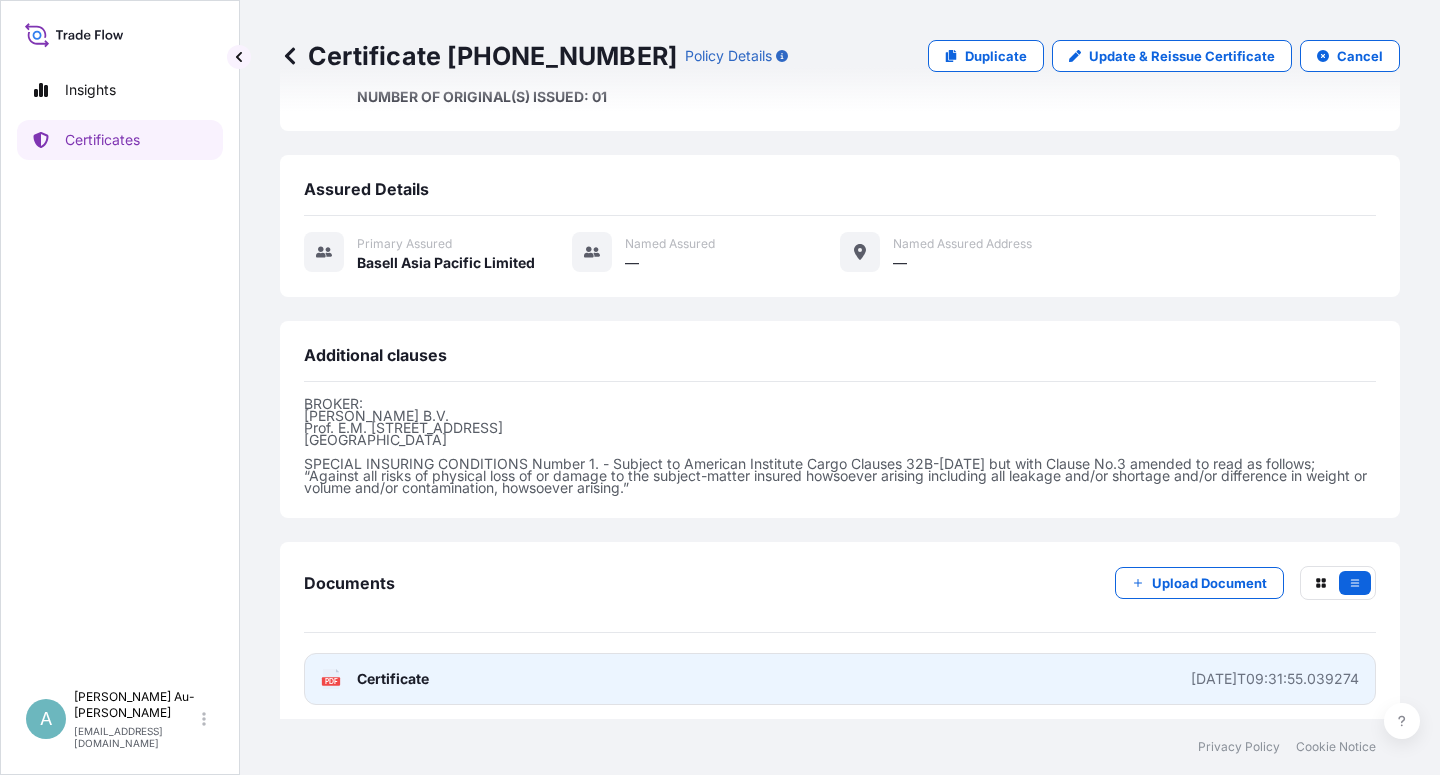 click on "Certificate" at bounding box center [393, 679] 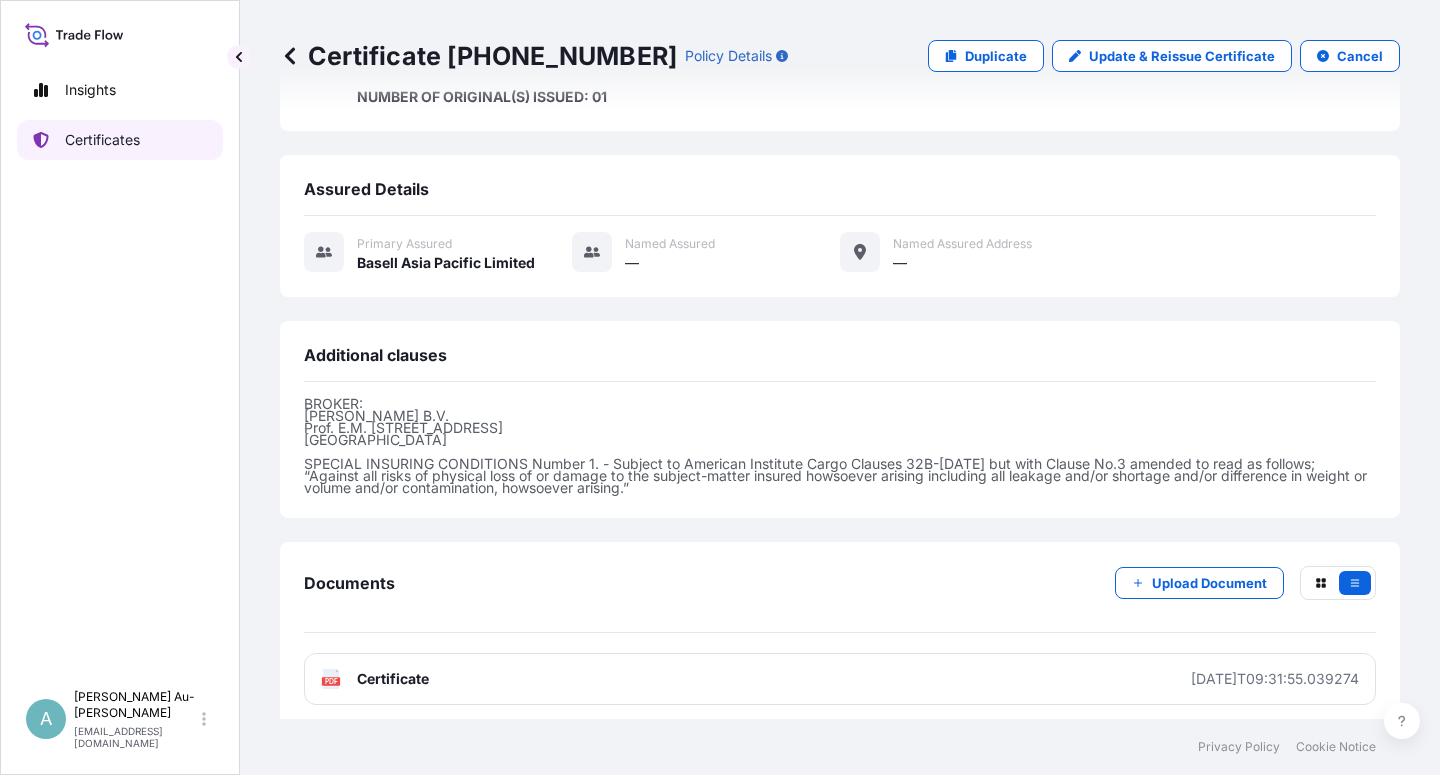 click on "Certificates" at bounding box center [102, 140] 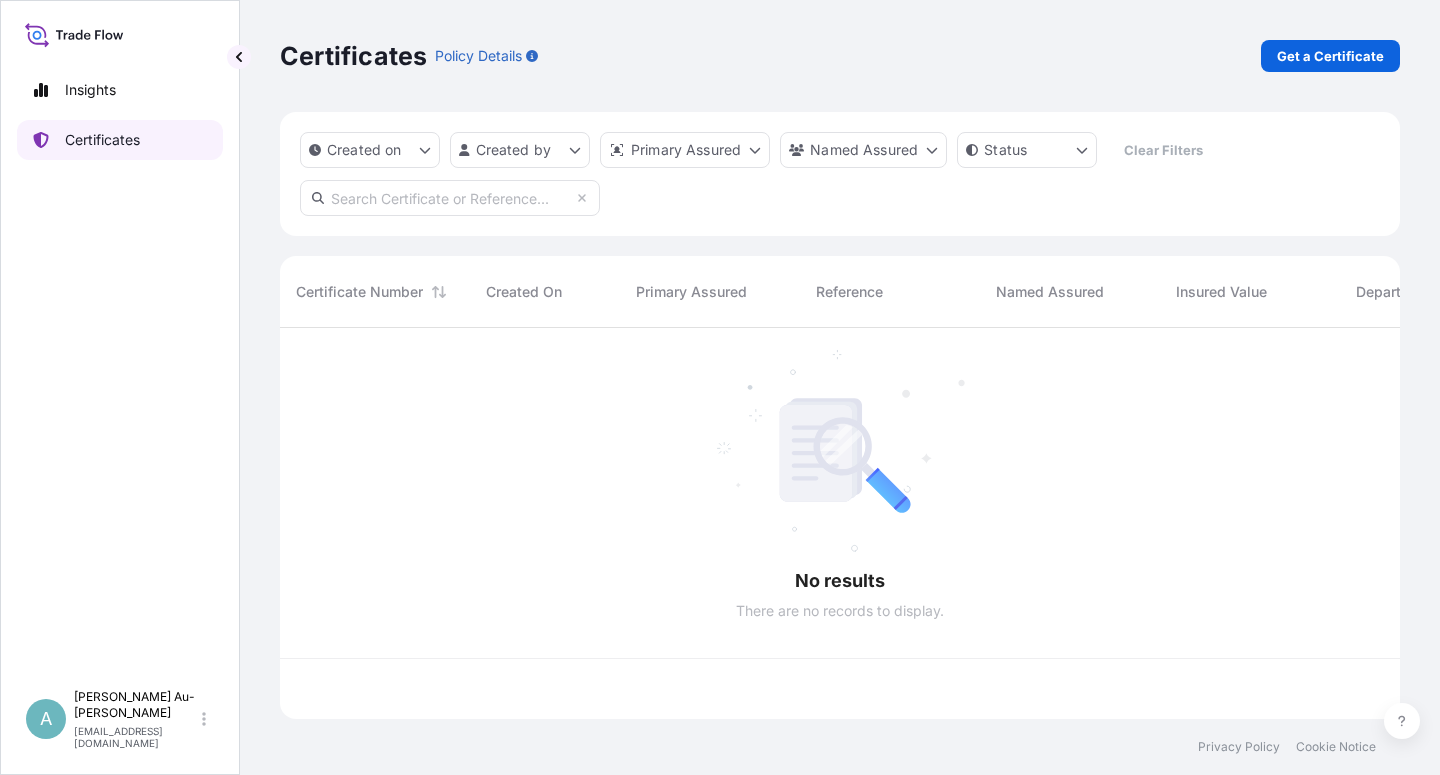 scroll, scrollTop: 0, scrollLeft: 0, axis: both 